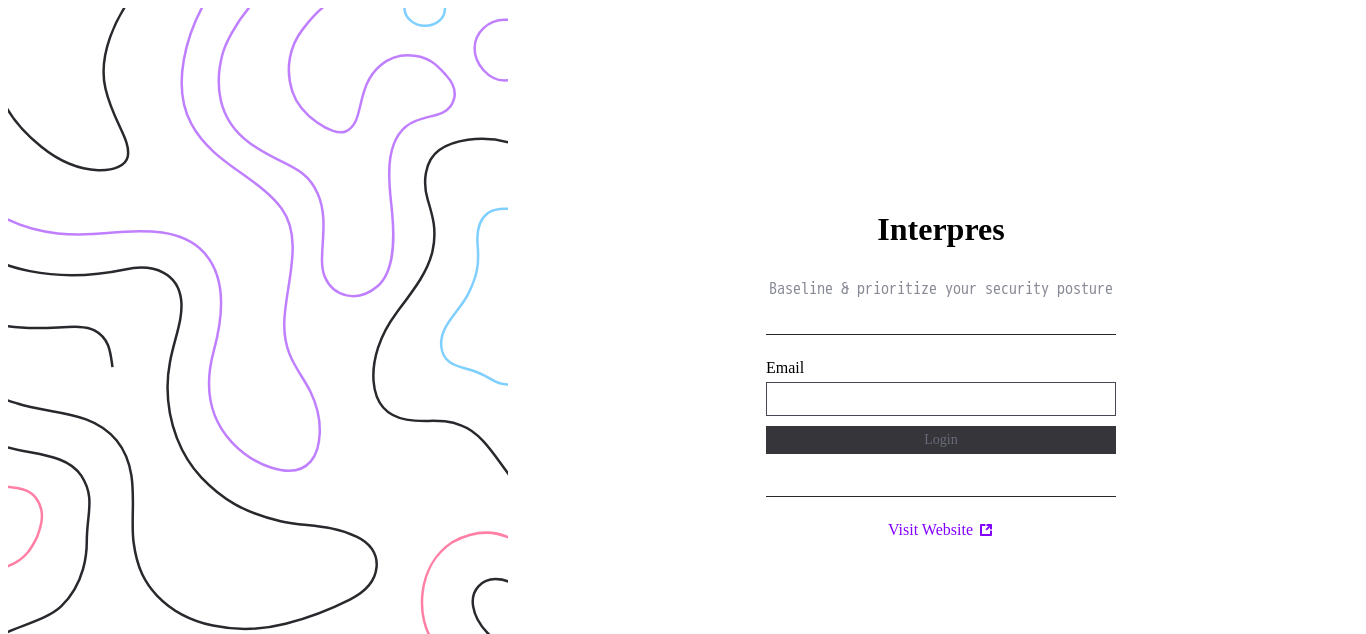 scroll, scrollTop: 0, scrollLeft: 0, axis: both 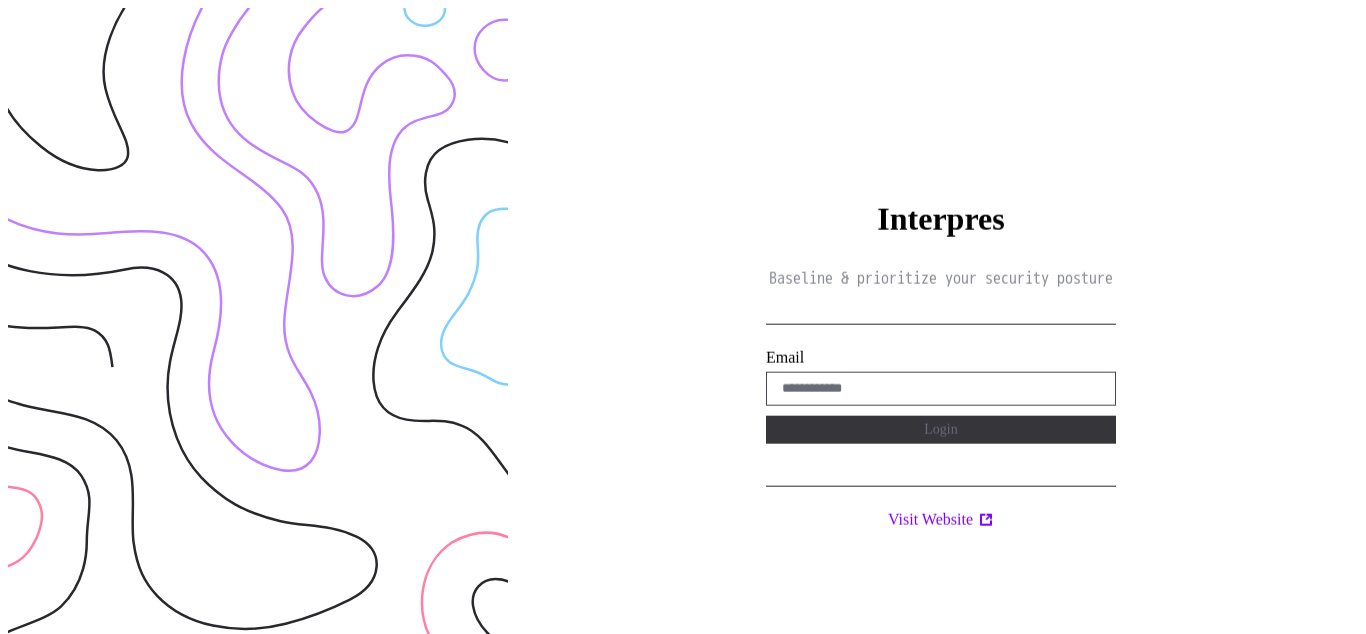 click on "Interpres Baseline & prioritize your security posture Email Login Visit Website" at bounding box center [941, 325] 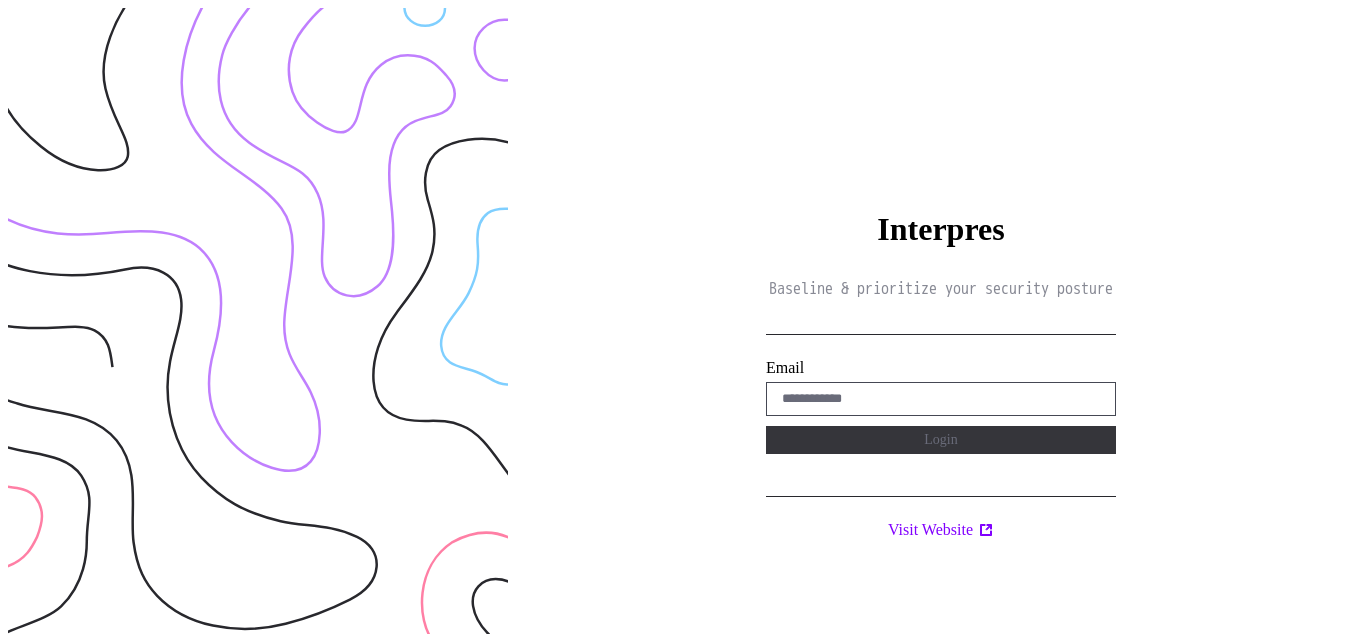 scroll, scrollTop: 0, scrollLeft: 0, axis: both 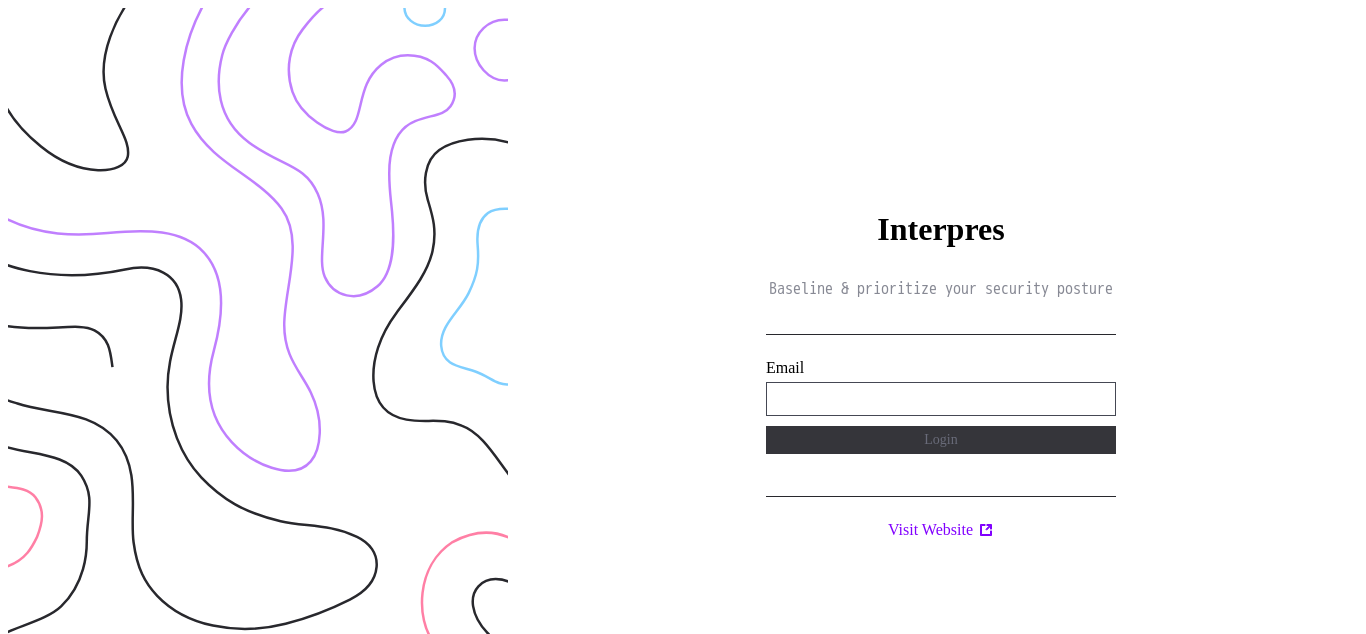 type on "**********" 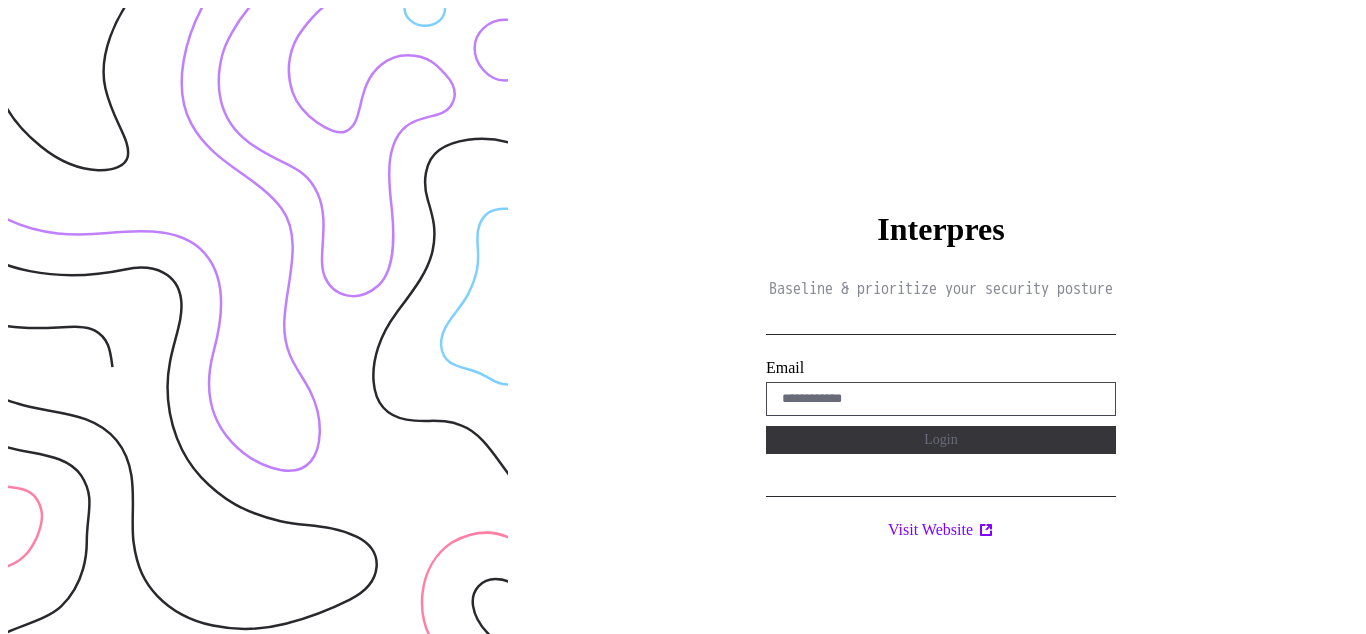 scroll, scrollTop: 0, scrollLeft: 0, axis: both 